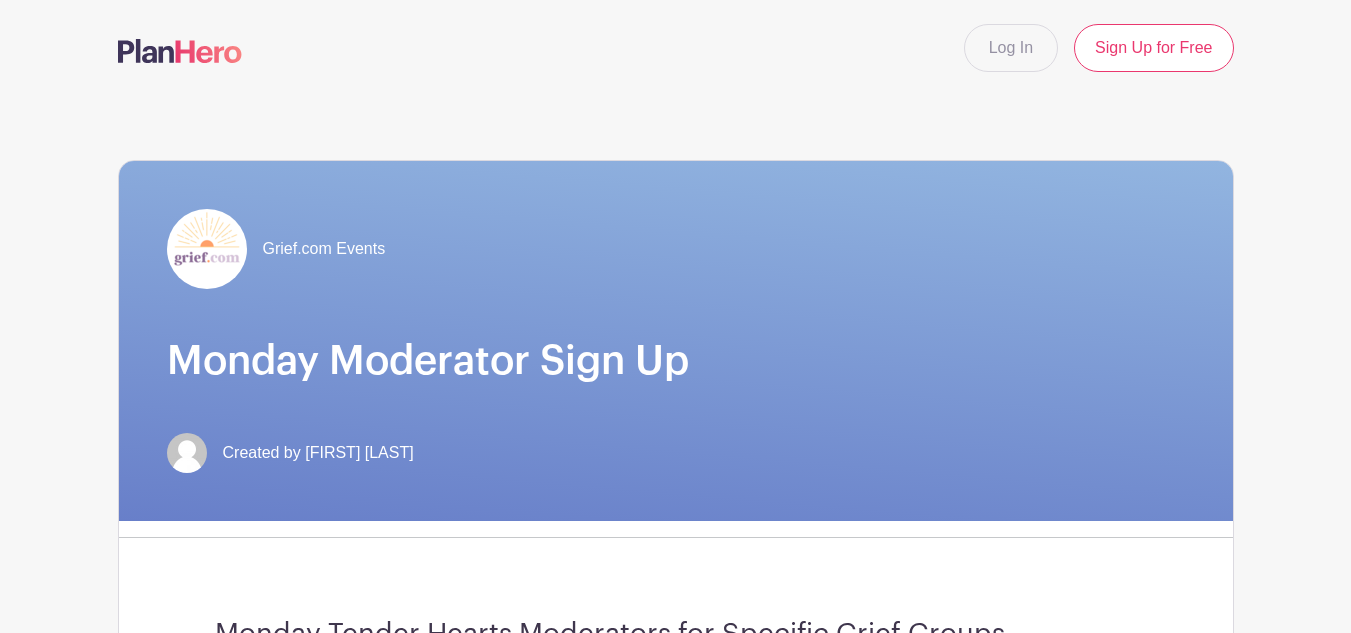 scroll, scrollTop: 0, scrollLeft: 0, axis: both 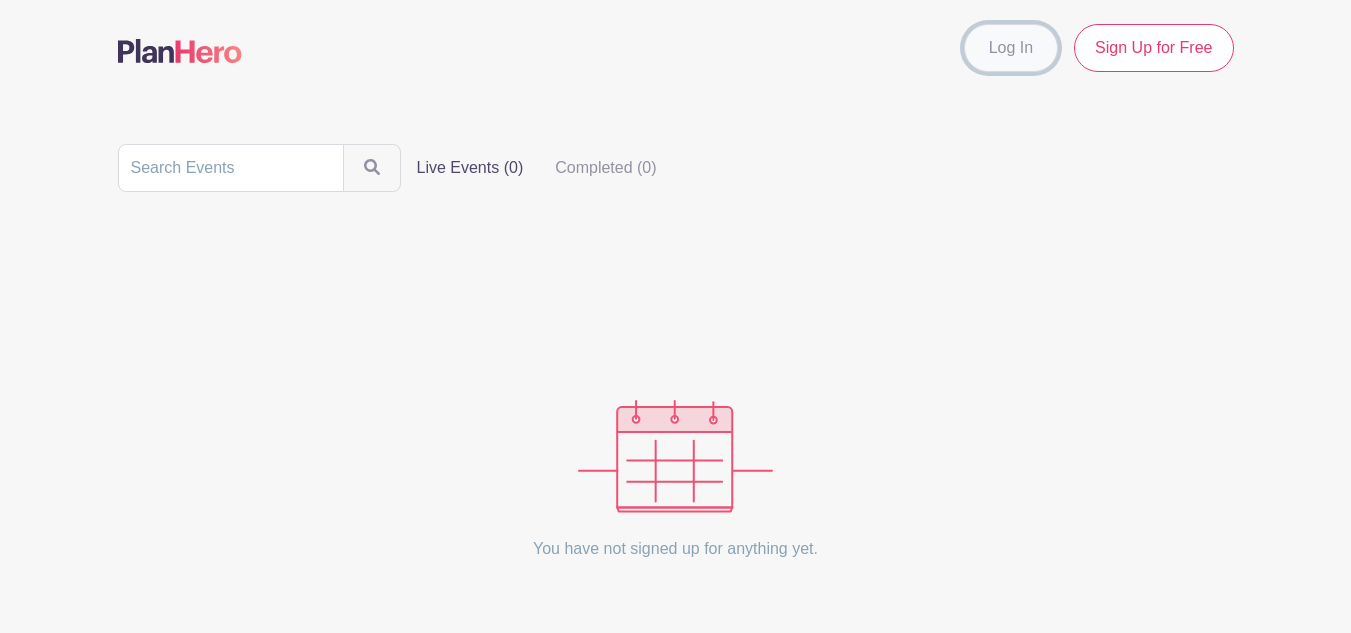 click on "Log In" at bounding box center [1011, 48] 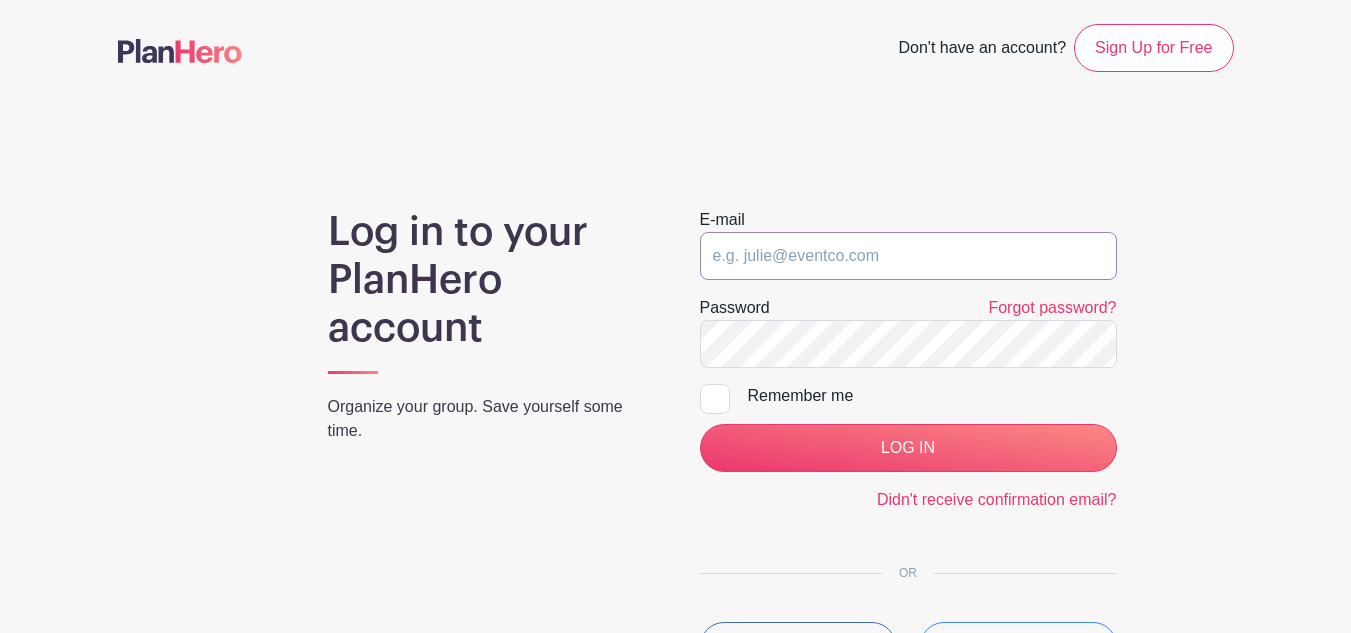 type on "karen@karenblankenship.org" 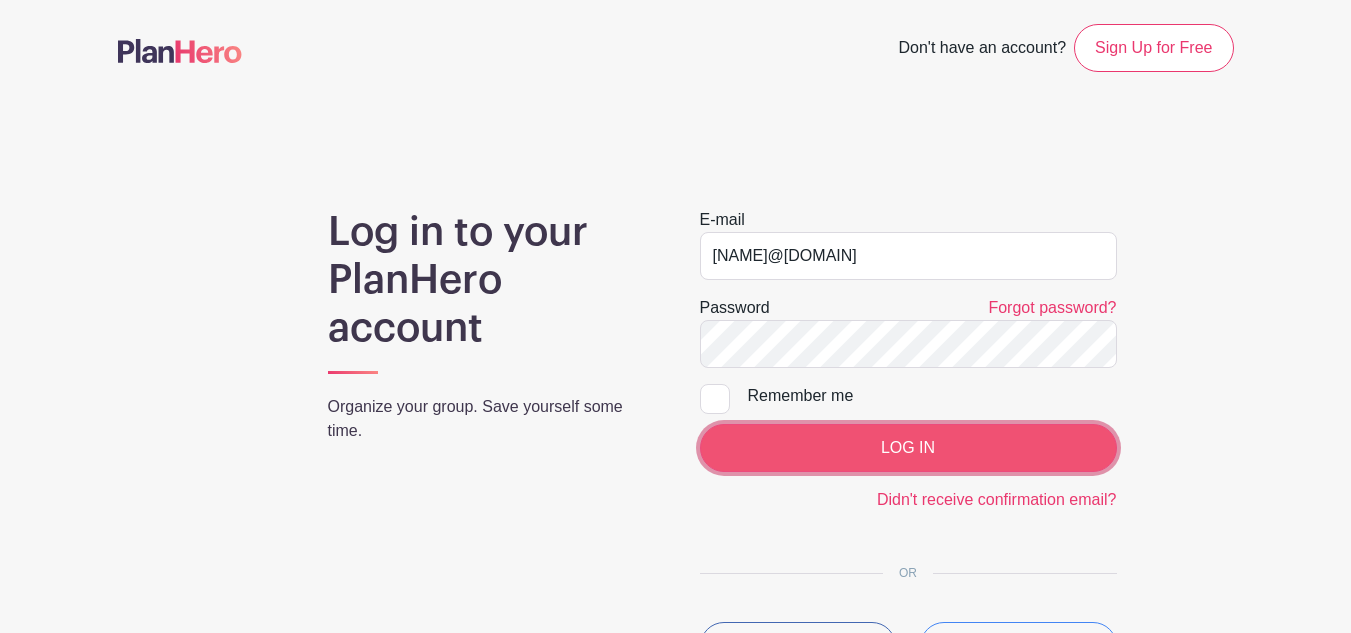 click on "LOG IN" at bounding box center [908, 448] 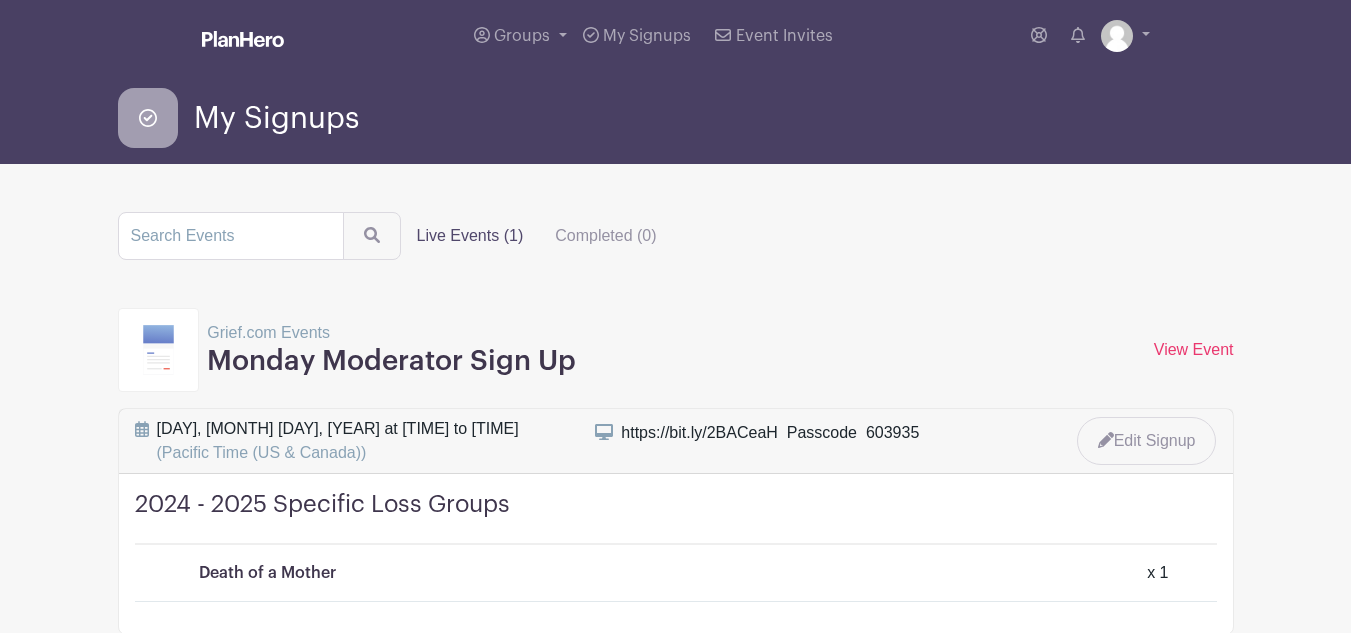 scroll, scrollTop: 0, scrollLeft: 0, axis: both 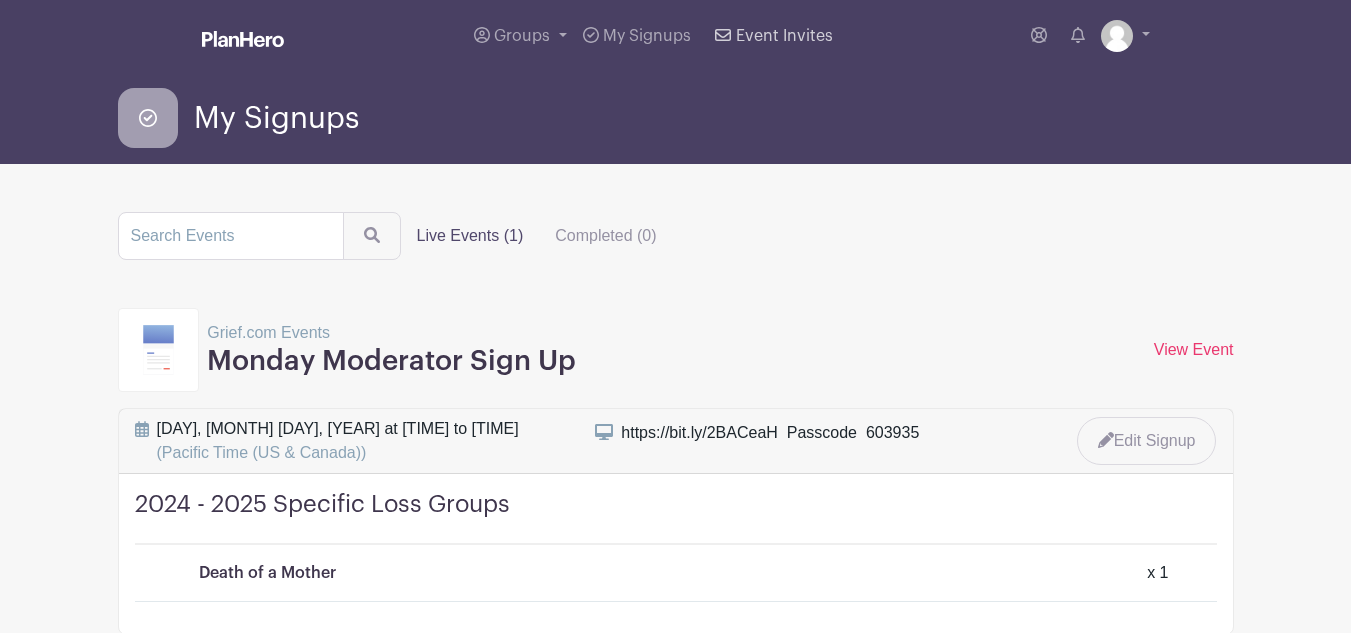click on "Event Invites" at bounding box center (784, 36) 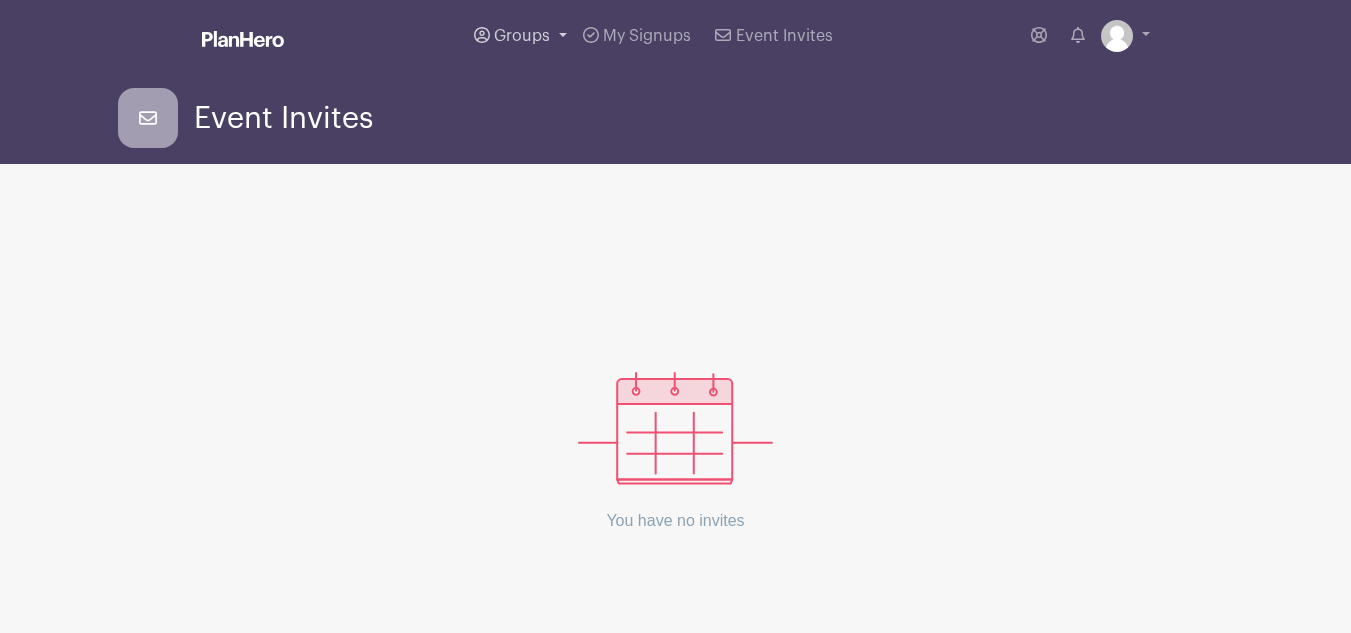 click on "Groups" at bounding box center [522, 36] 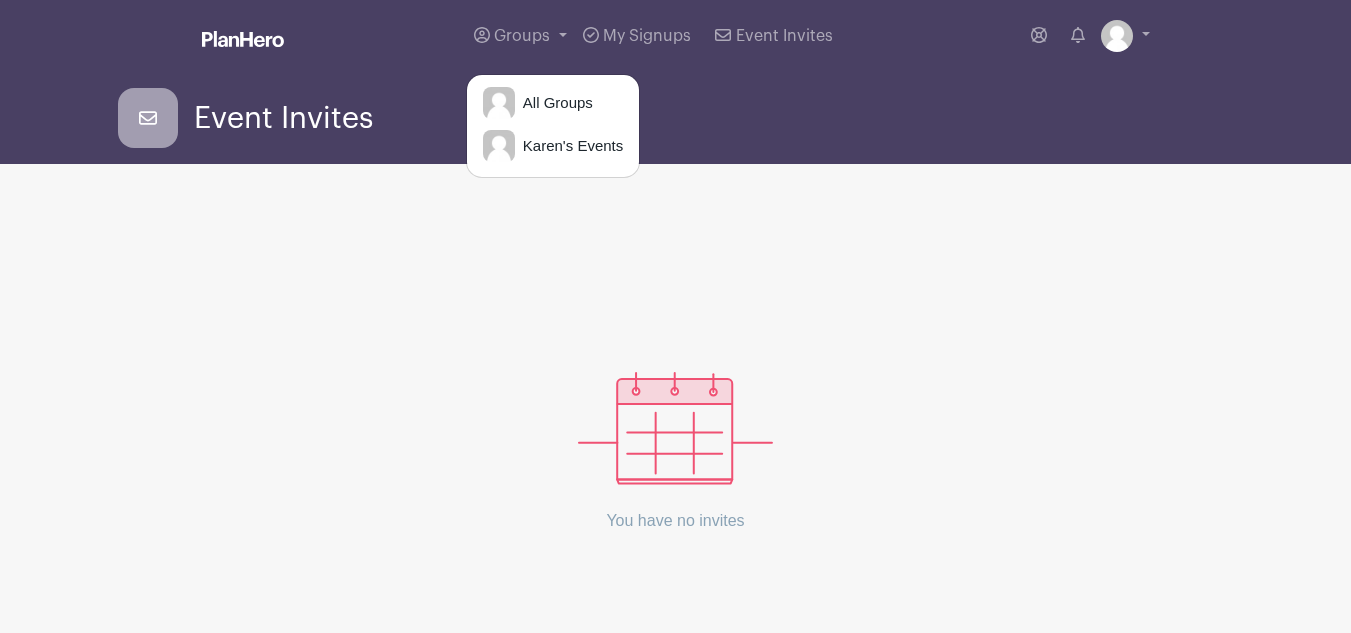 click on "You have no invites" at bounding box center (676, 392) 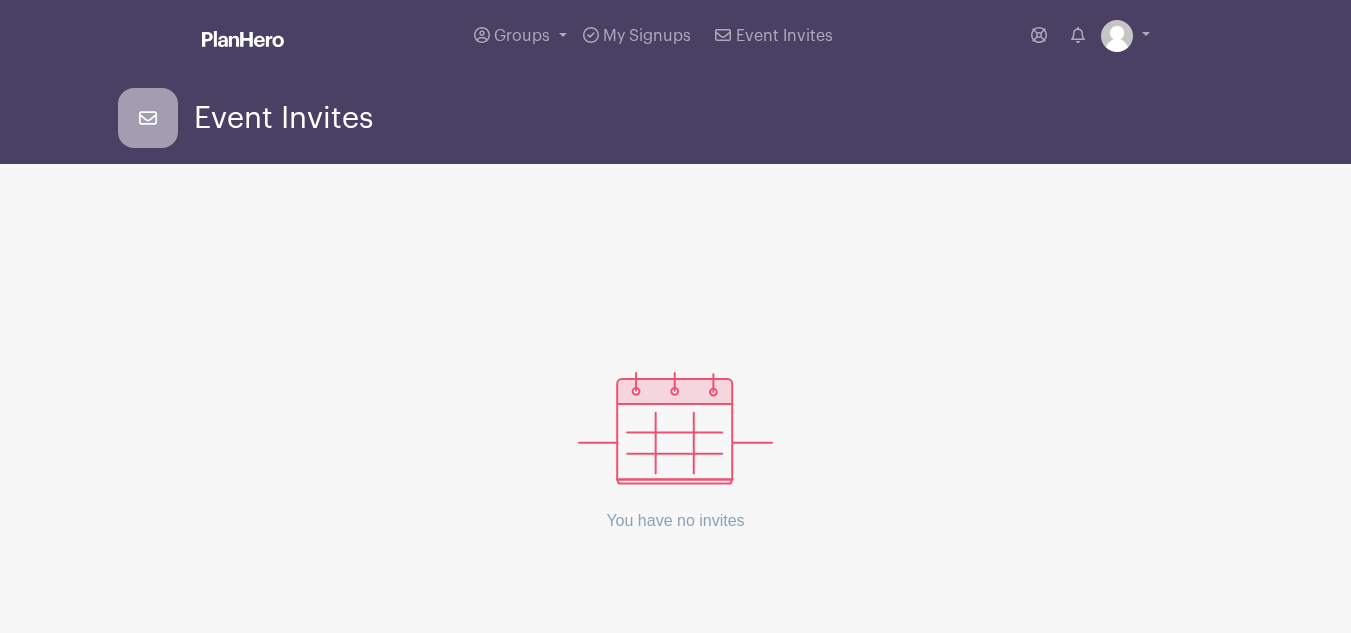 click at bounding box center [243, 39] 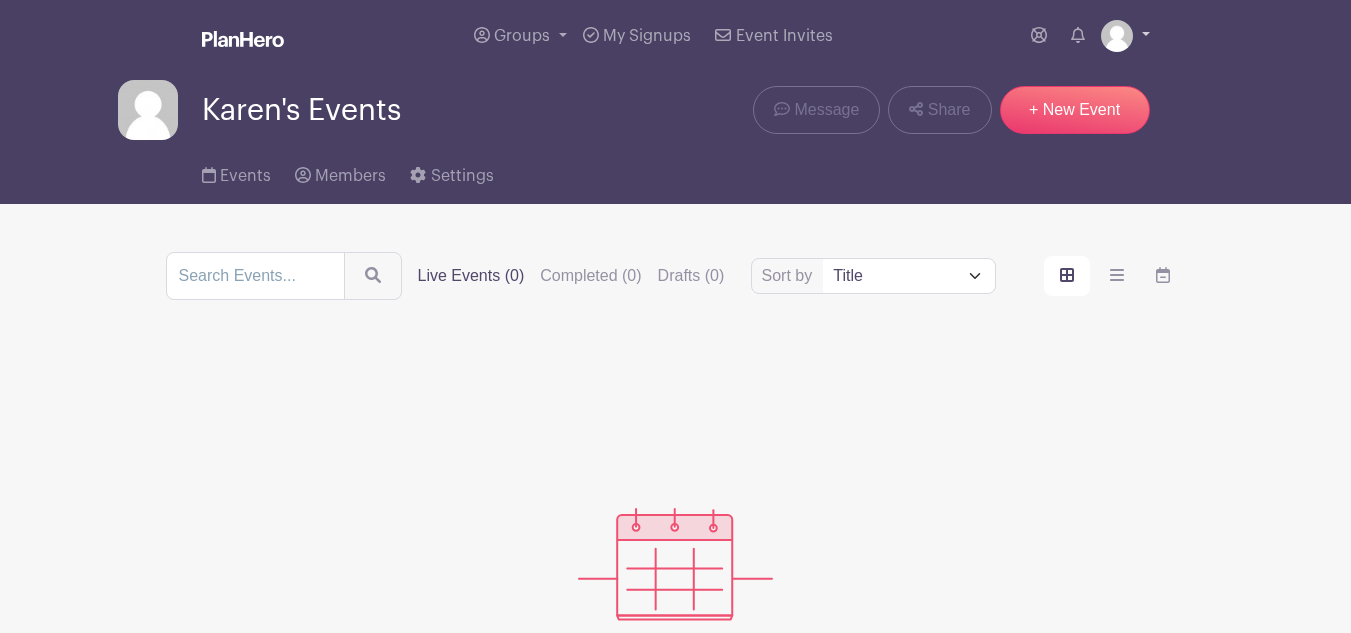 click at bounding box center (1125, 36) 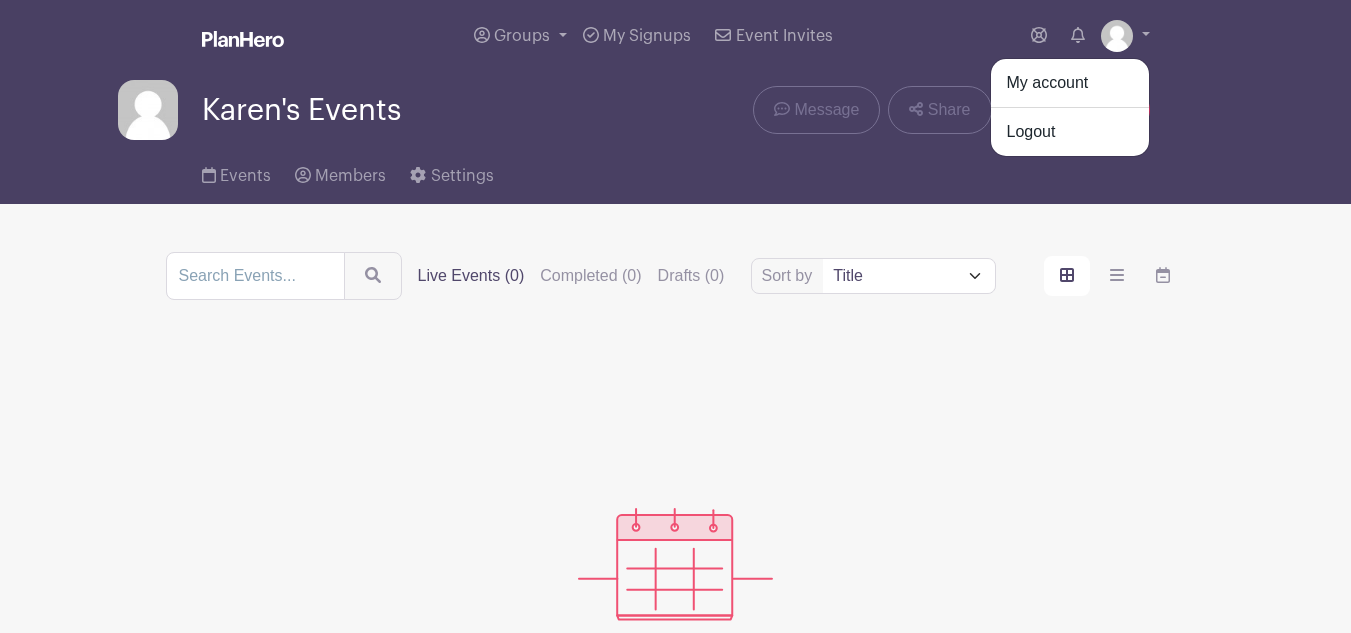 click on "Create your first event
New Event" at bounding box center (676, 552) 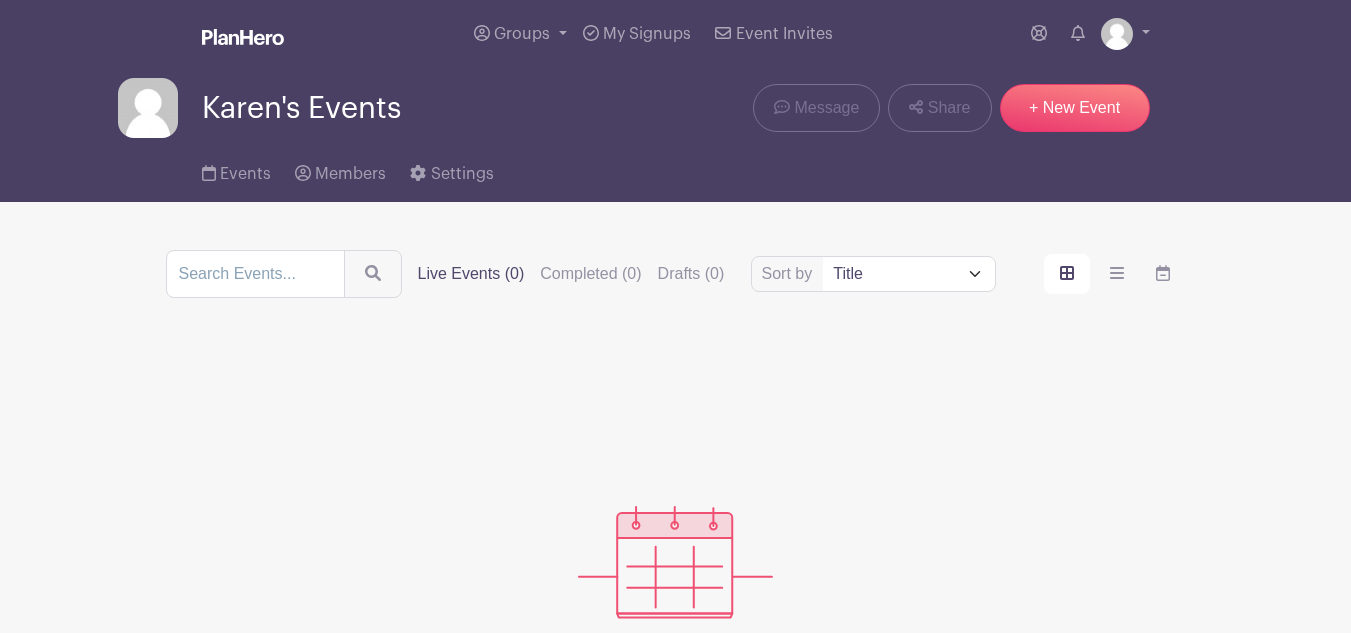 scroll, scrollTop: 0, scrollLeft: 0, axis: both 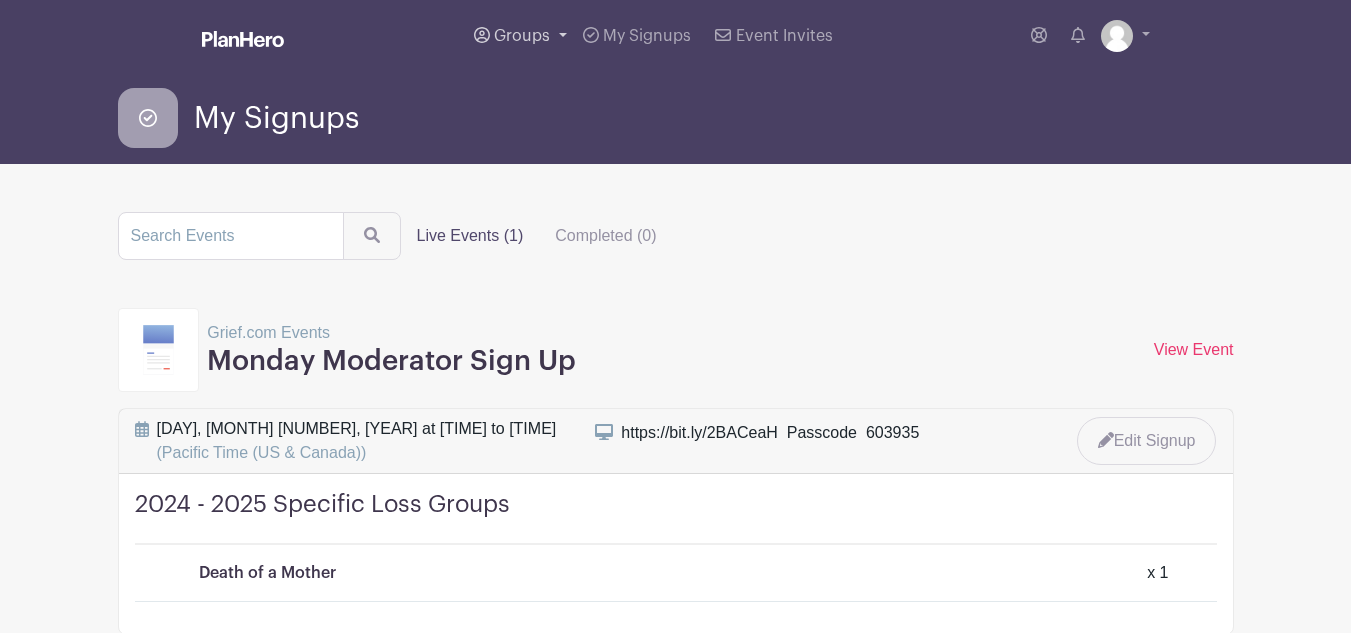 click on "Groups" at bounding box center [522, 36] 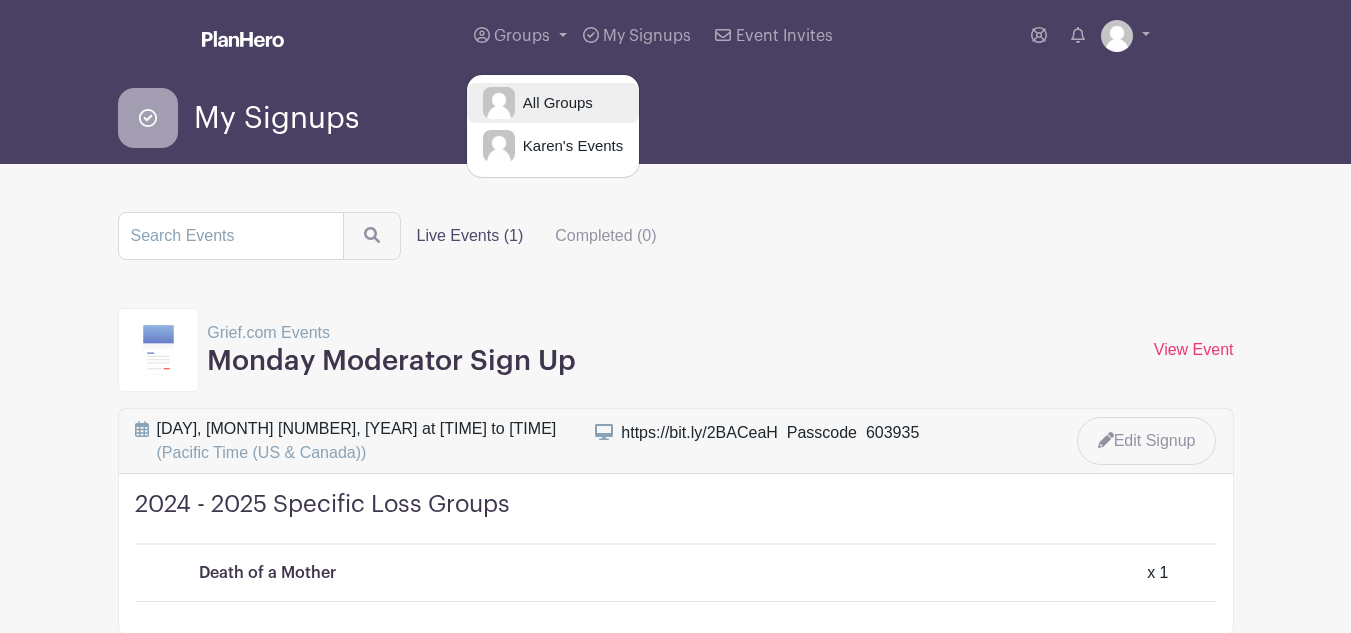 click on "All Groups" at bounding box center (554, 103) 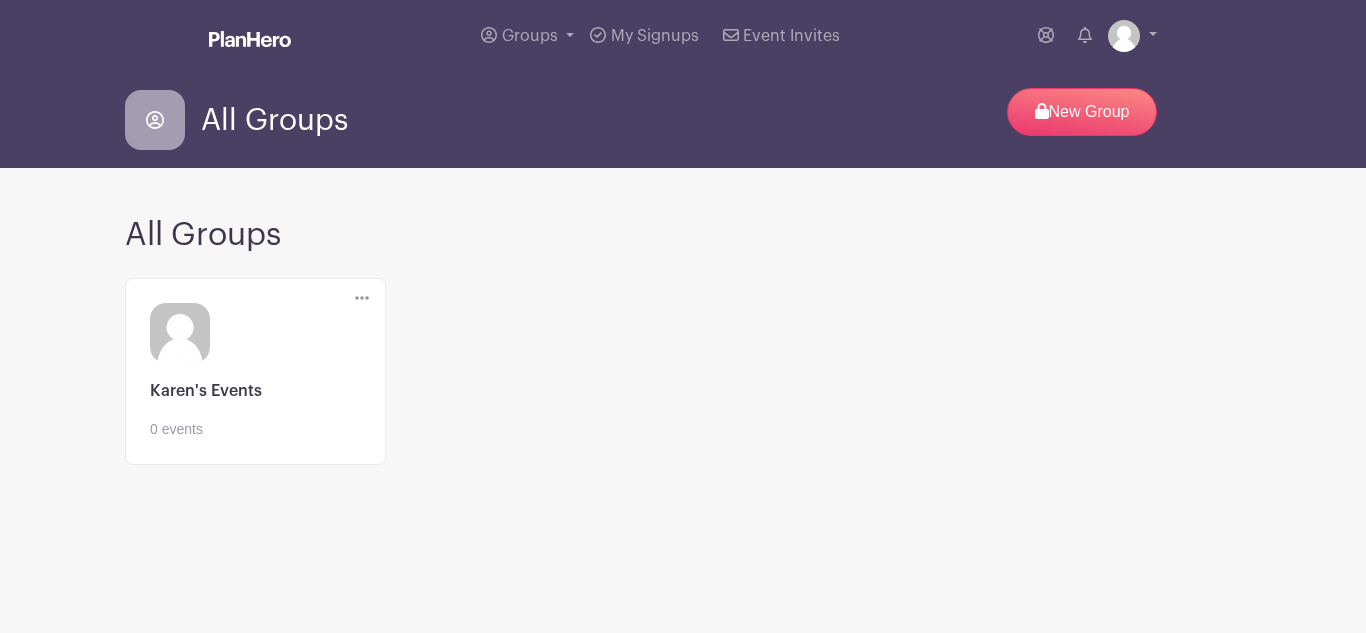 click at bounding box center [250, 40] 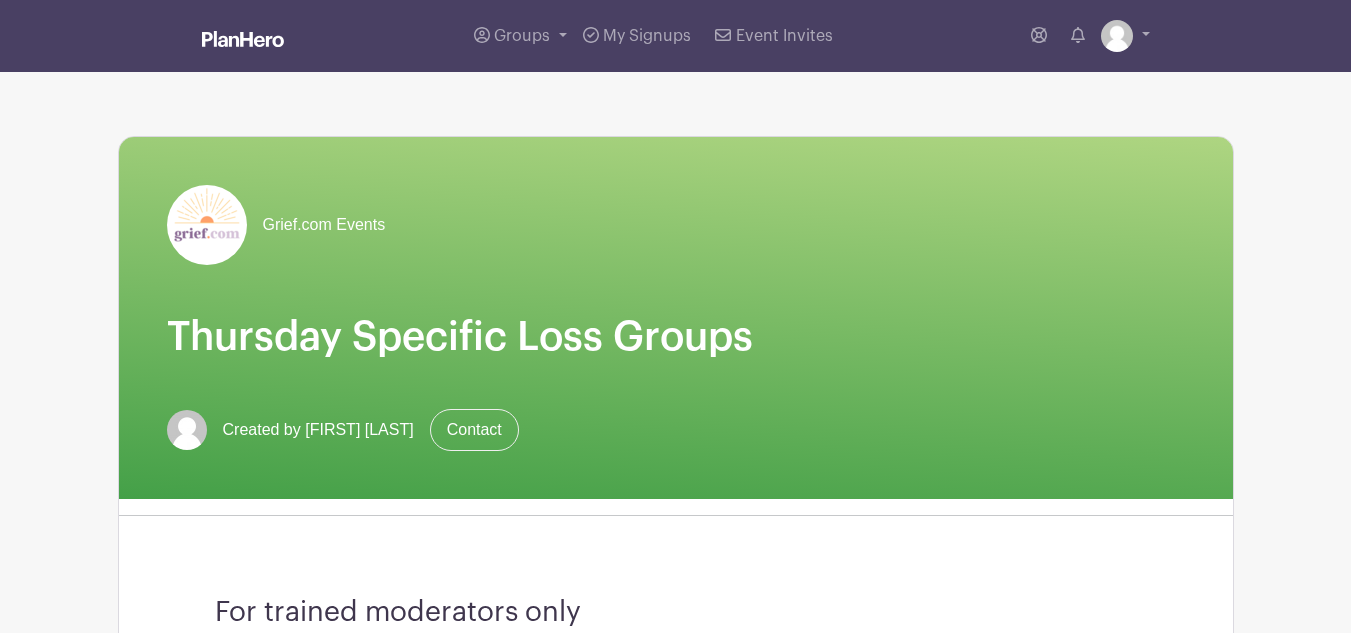 scroll, scrollTop: 0, scrollLeft: 0, axis: both 